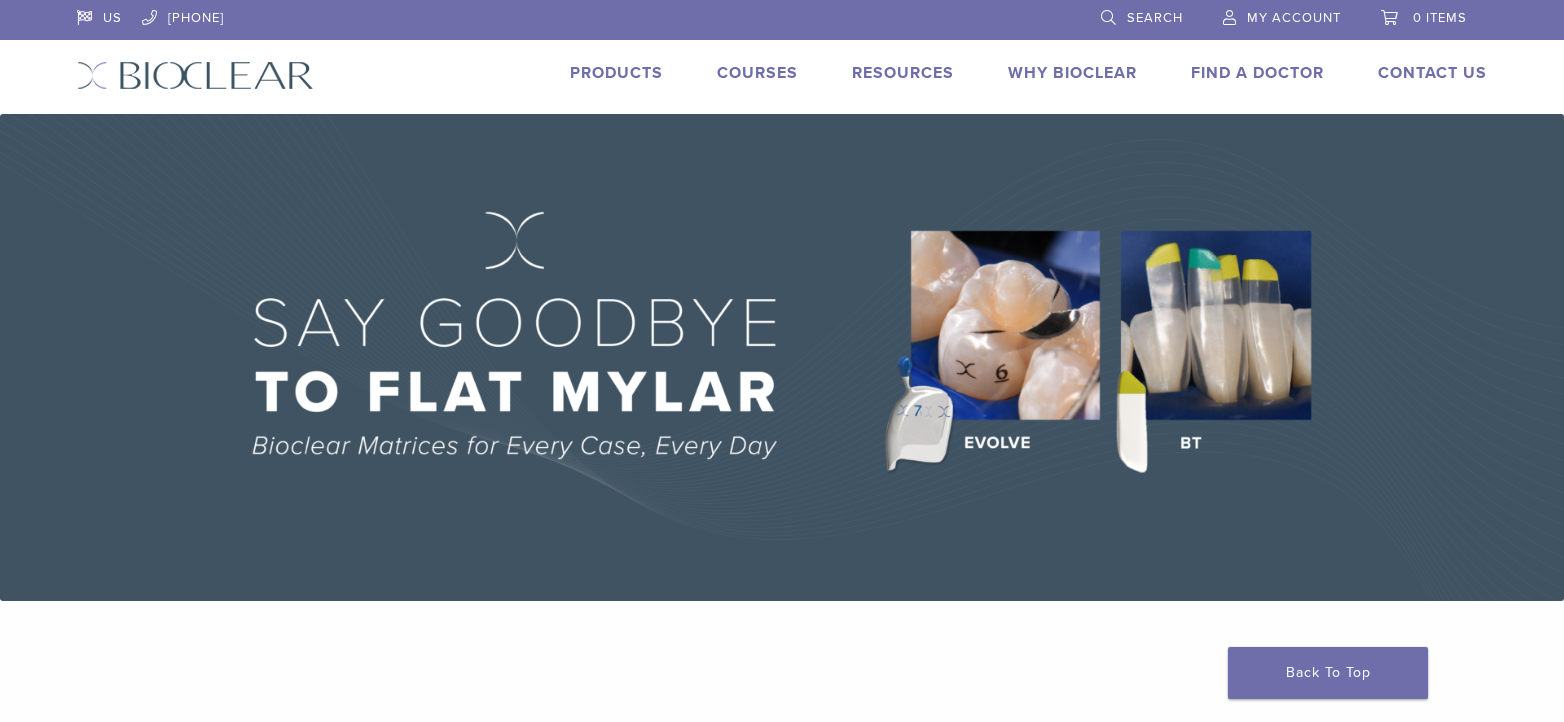 scroll, scrollTop: 0, scrollLeft: 0, axis: both 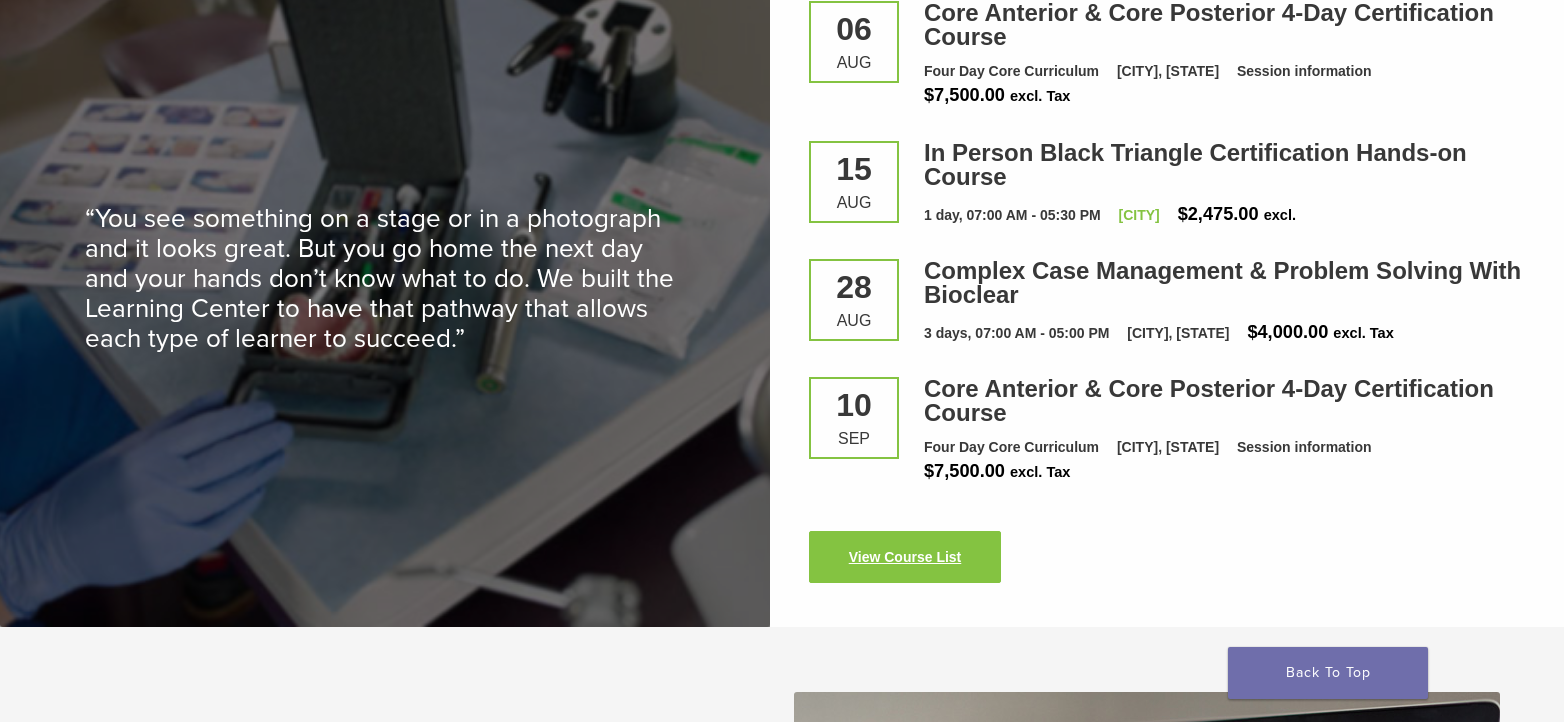 click on "View Course List" at bounding box center (905, 557) 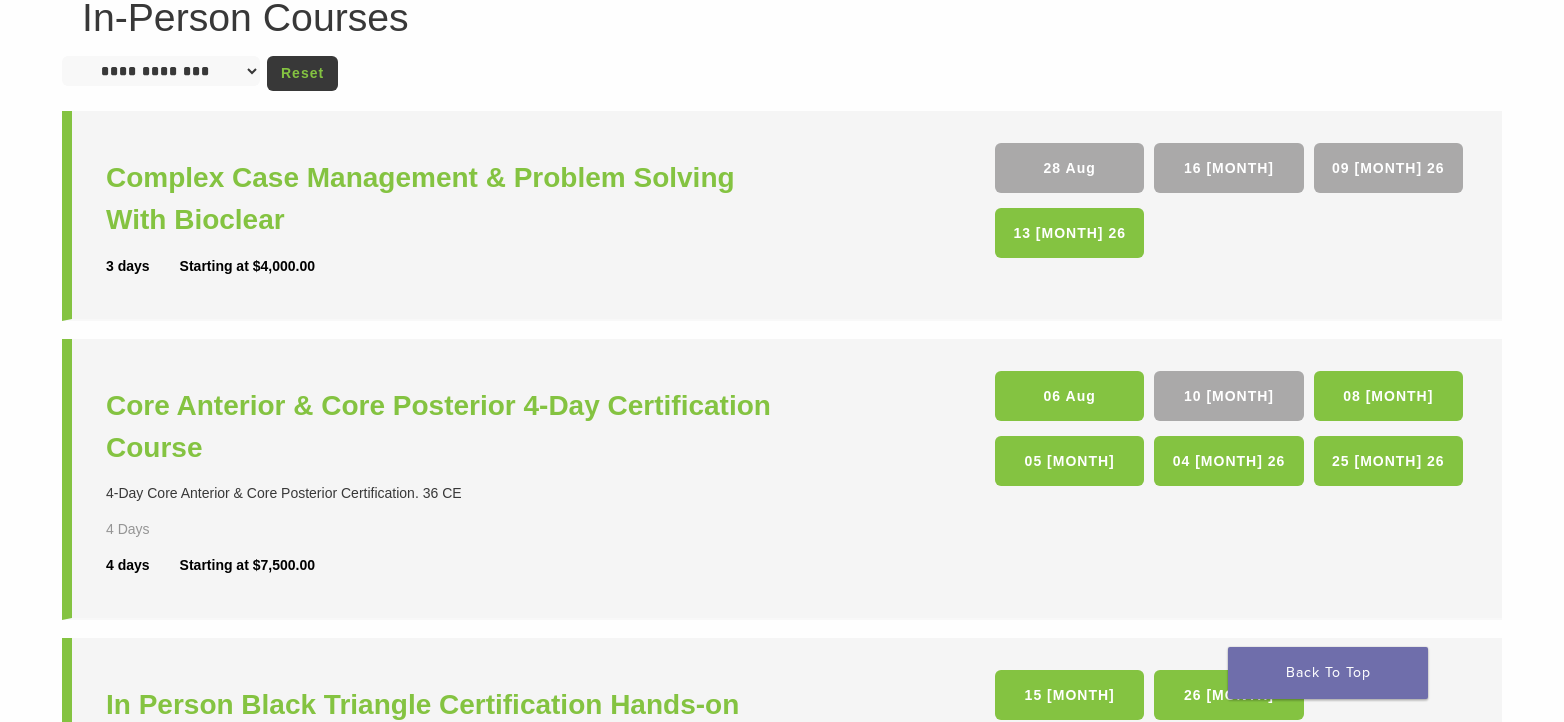 scroll, scrollTop: 0, scrollLeft: 0, axis: both 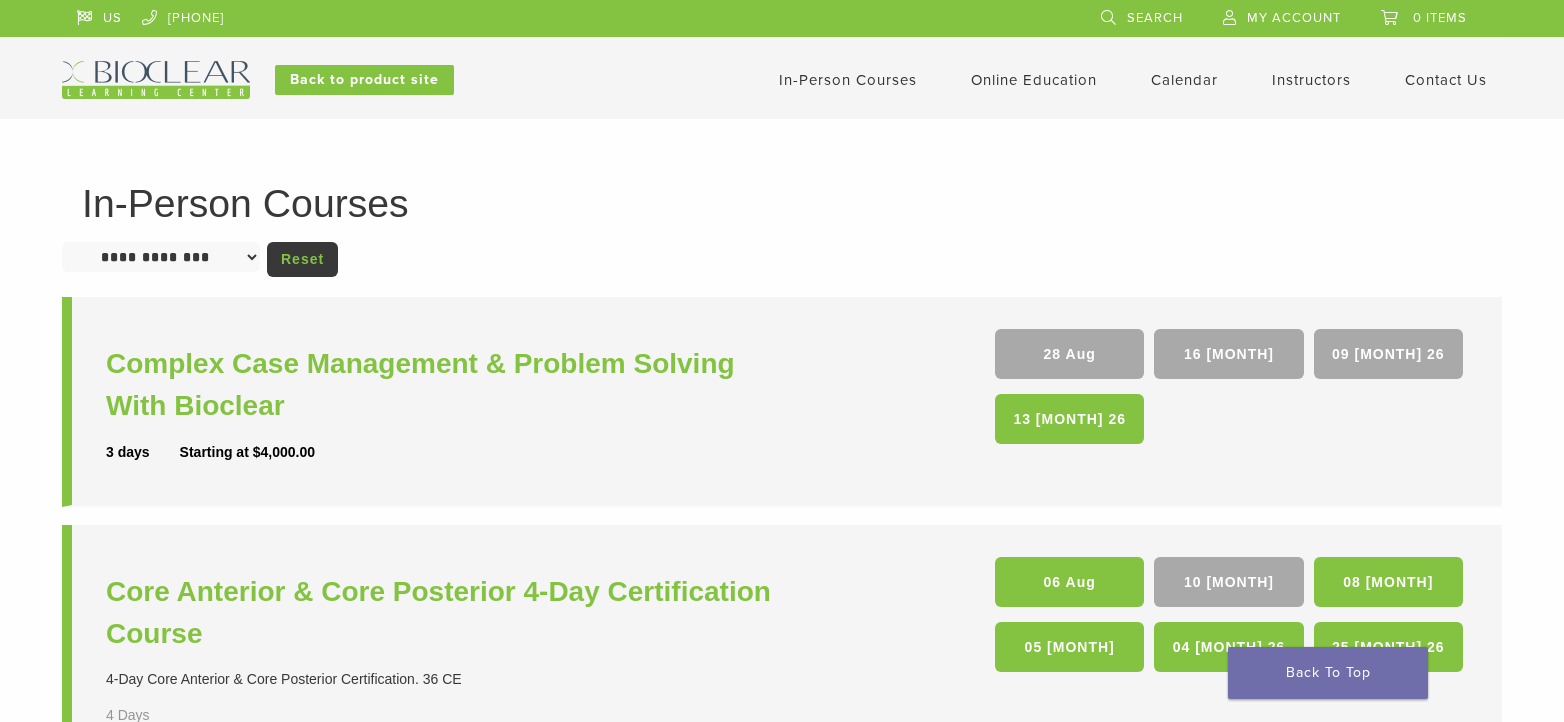 click on "**********" at bounding box center [161, 257] 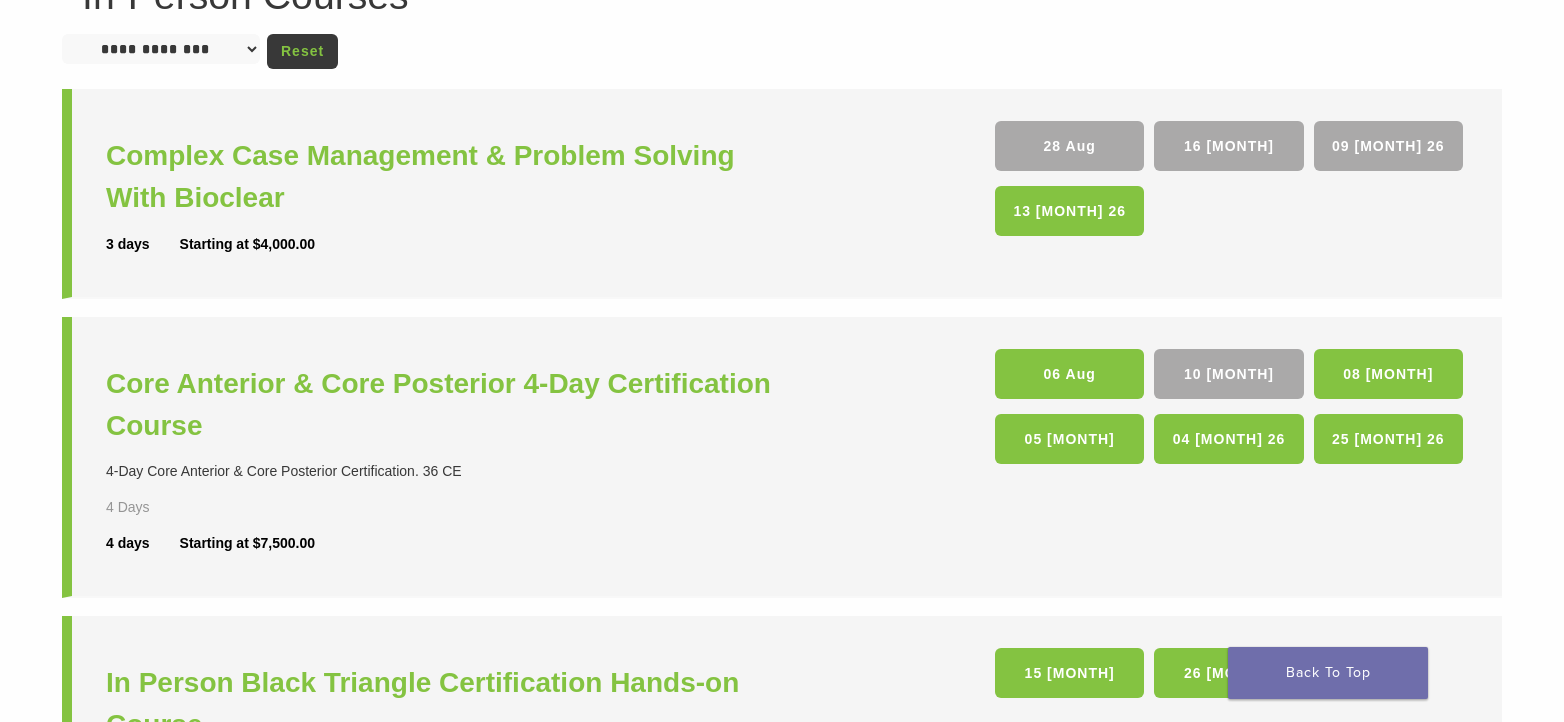 scroll, scrollTop: 0, scrollLeft: 0, axis: both 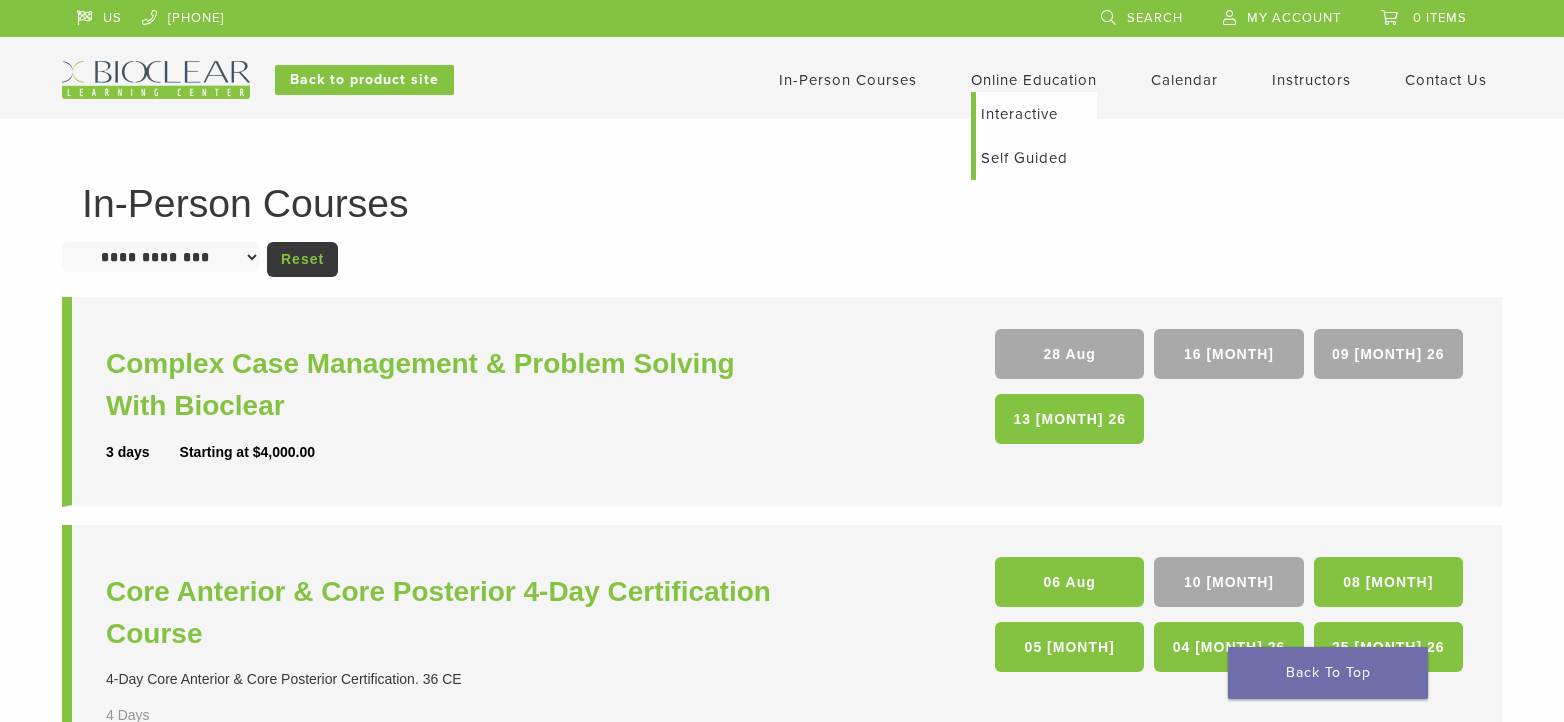 click on "Online Education
Interactive
Self Guided" at bounding box center (1034, 80) 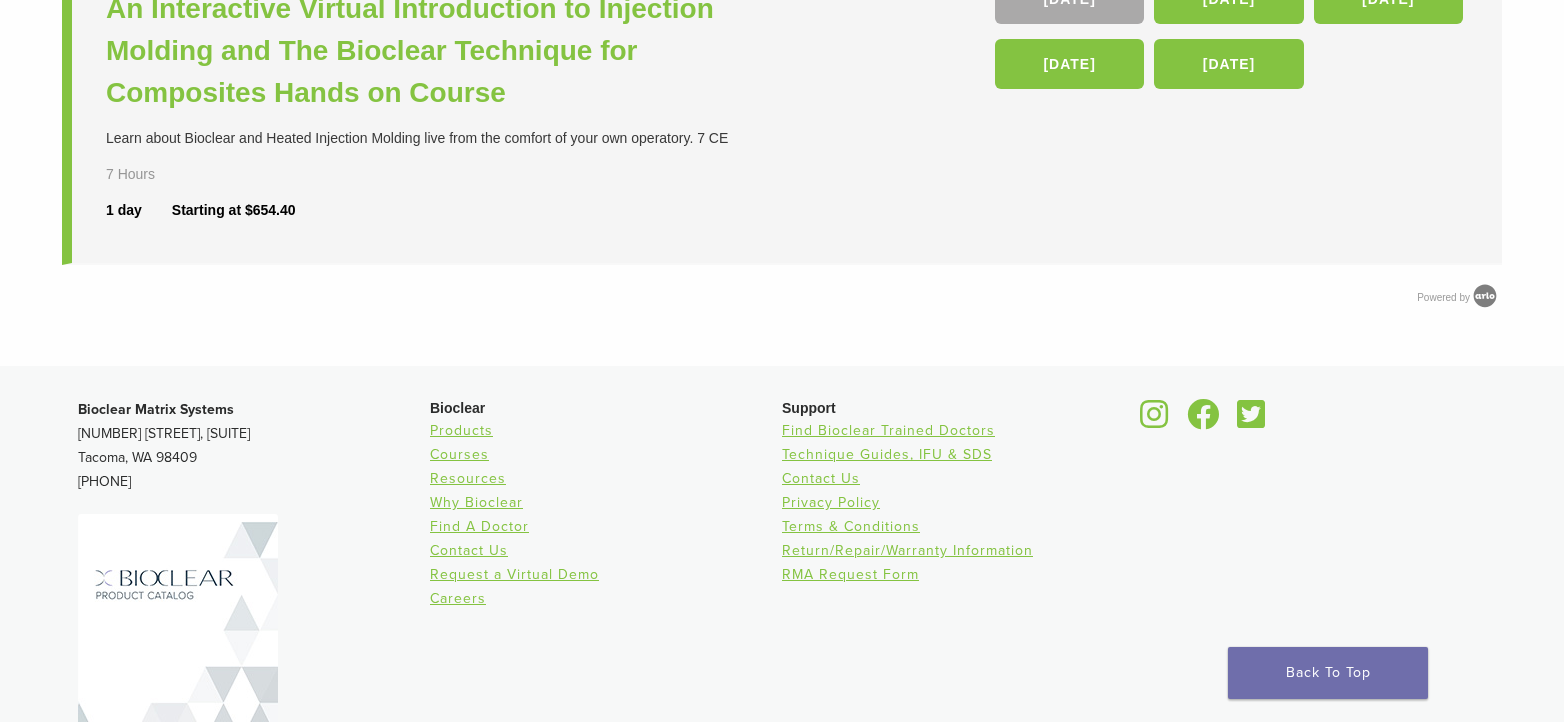 scroll, scrollTop: 0, scrollLeft: 0, axis: both 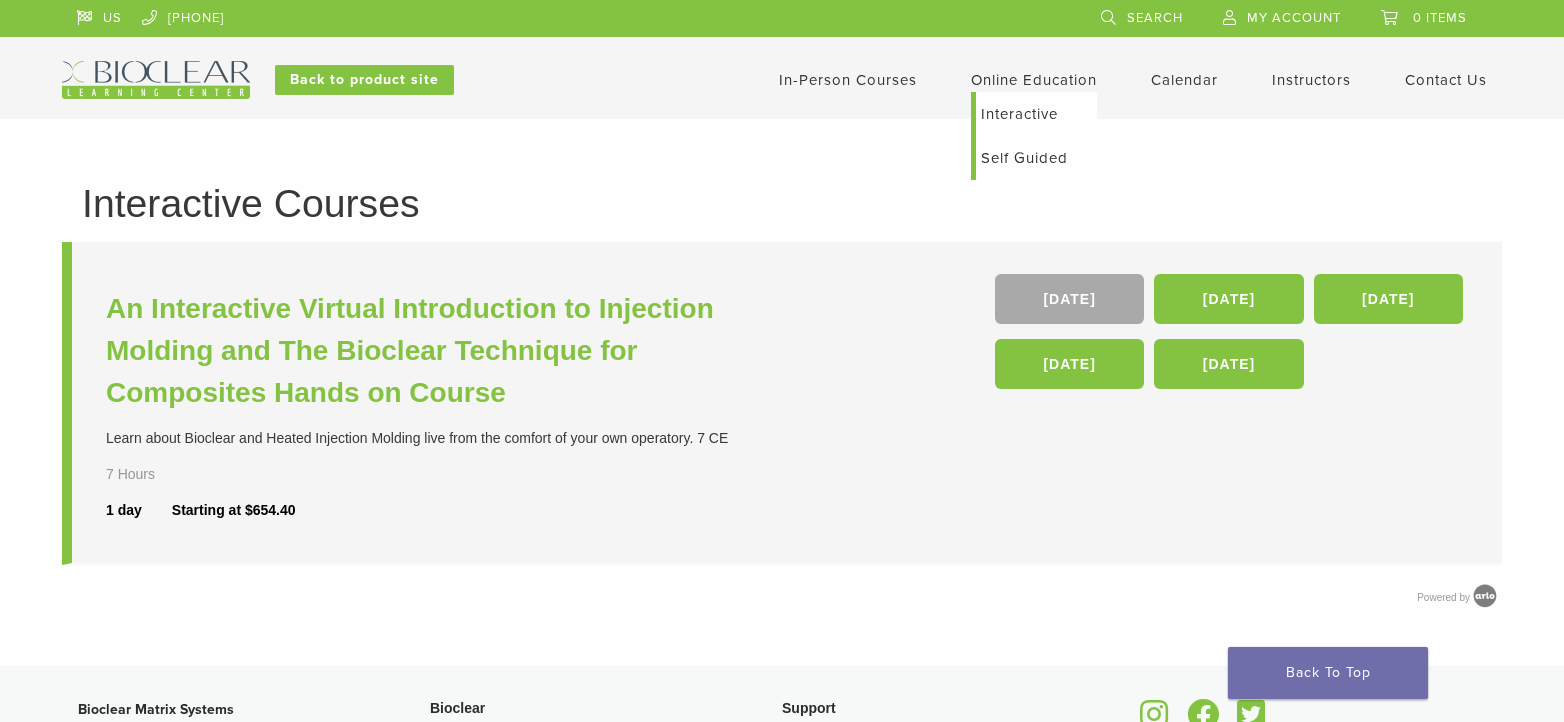 click on "Self Guided" at bounding box center (1036, 158) 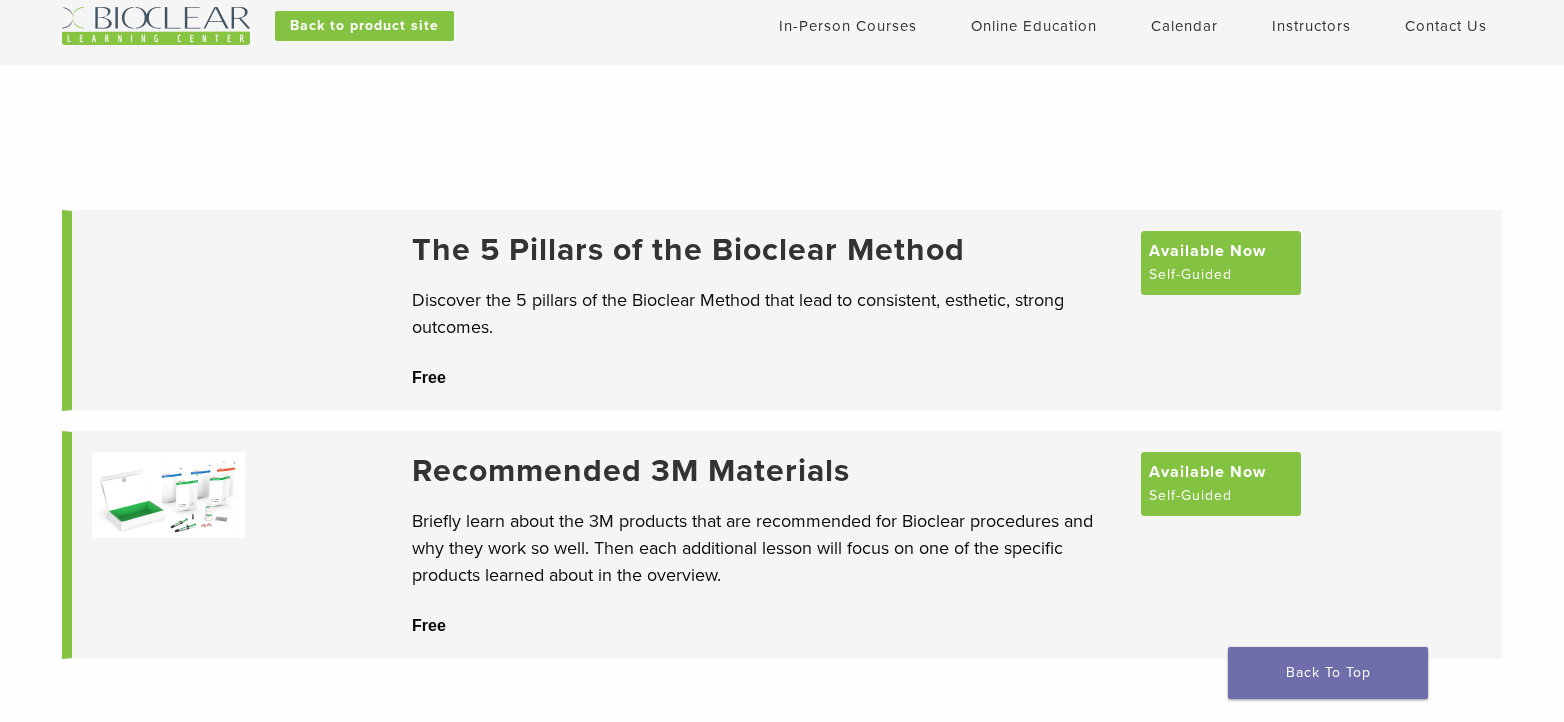 scroll, scrollTop: 0, scrollLeft: 0, axis: both 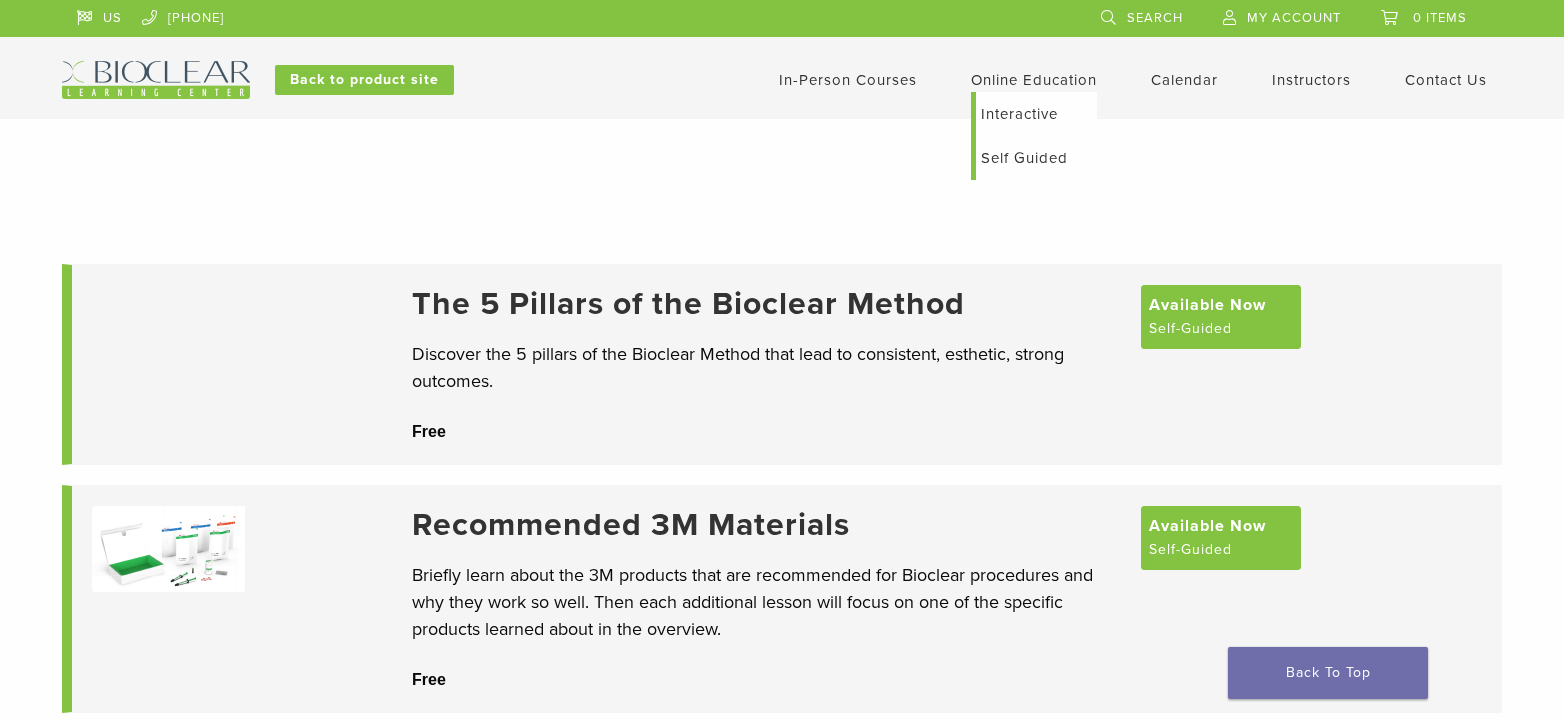 click on "Interactive" at bounding box center (1036, 114) 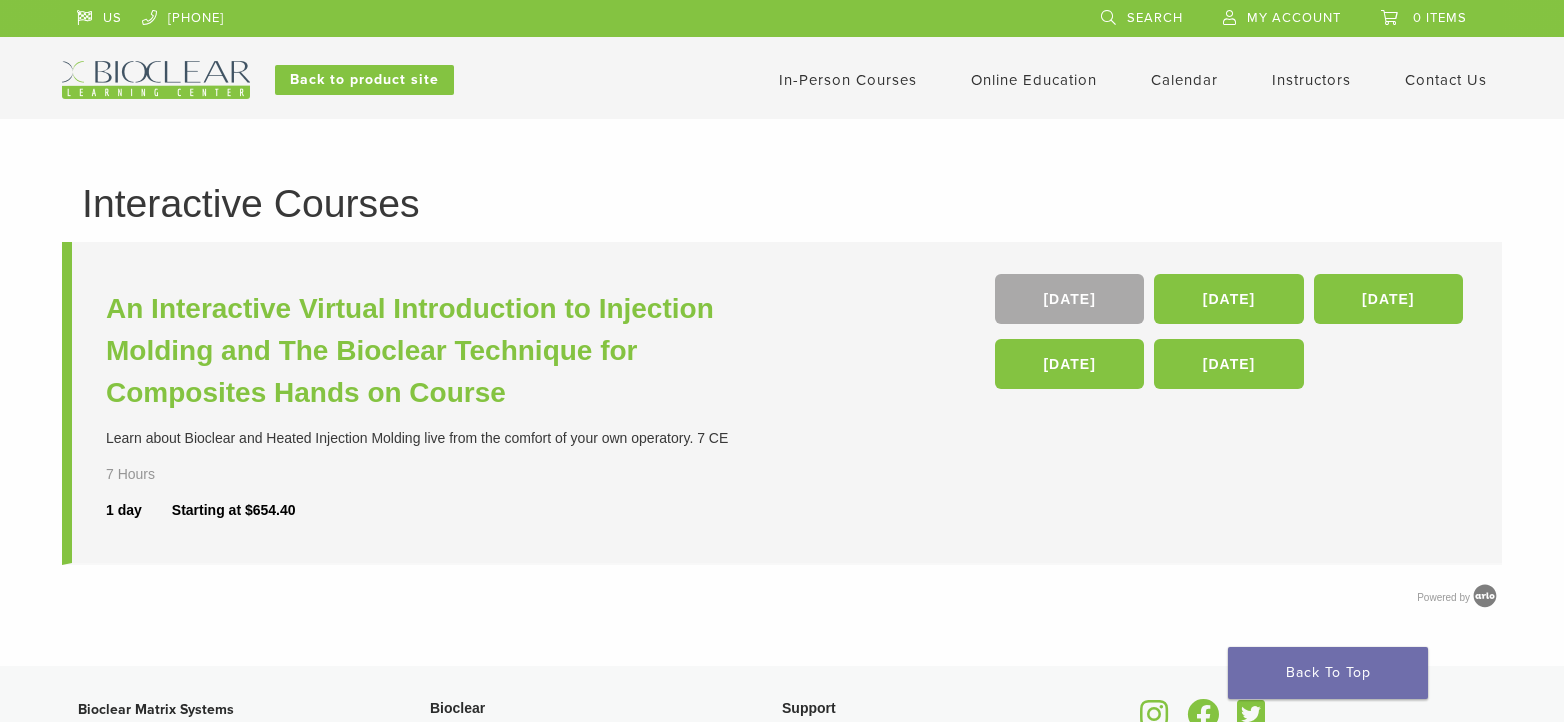 scroll, scrollTop: 0, scrollLeft: 0, axis: both 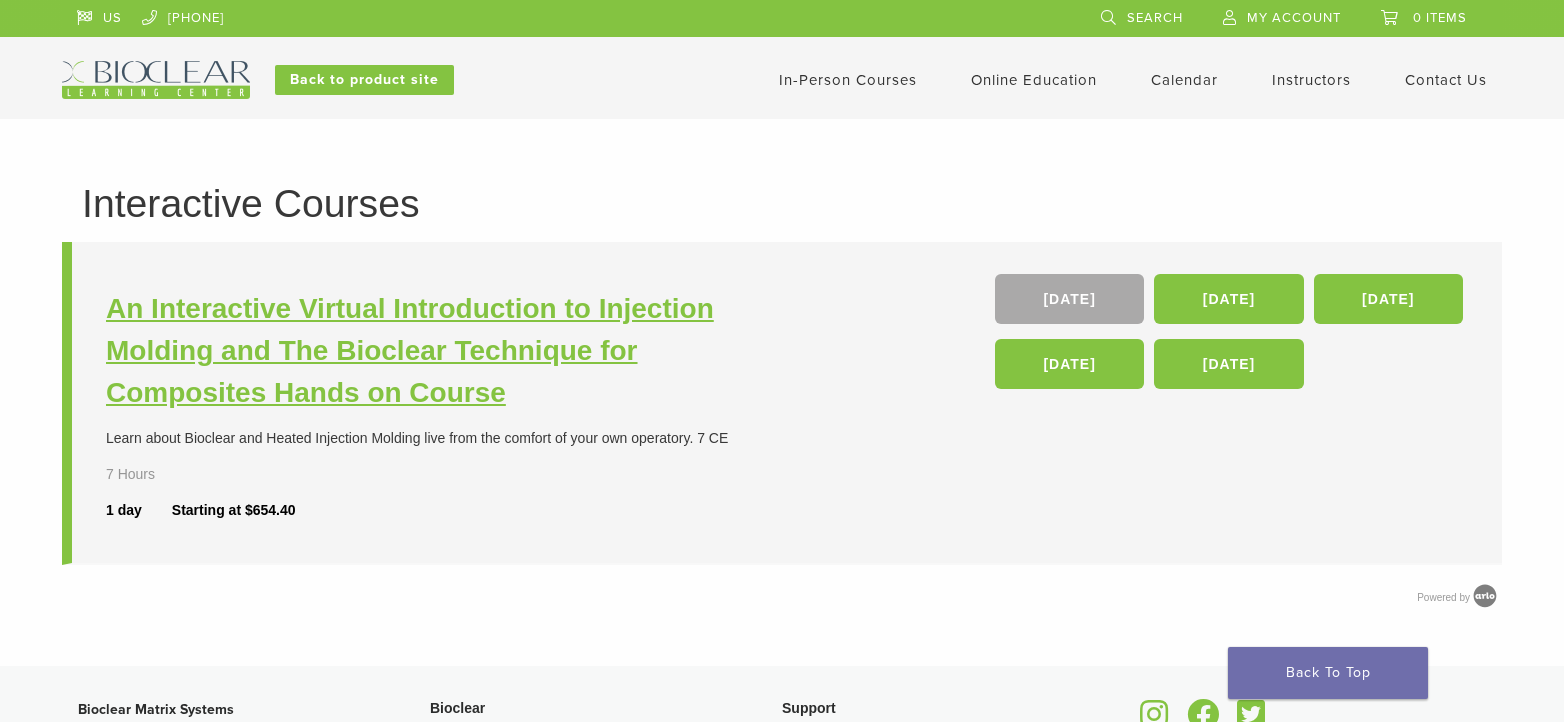 click on "An Interactive Virtual Introduction to Injection Molding and The Bioclear Technique for Composites Hands on Course" at bounding box center [446, 351] 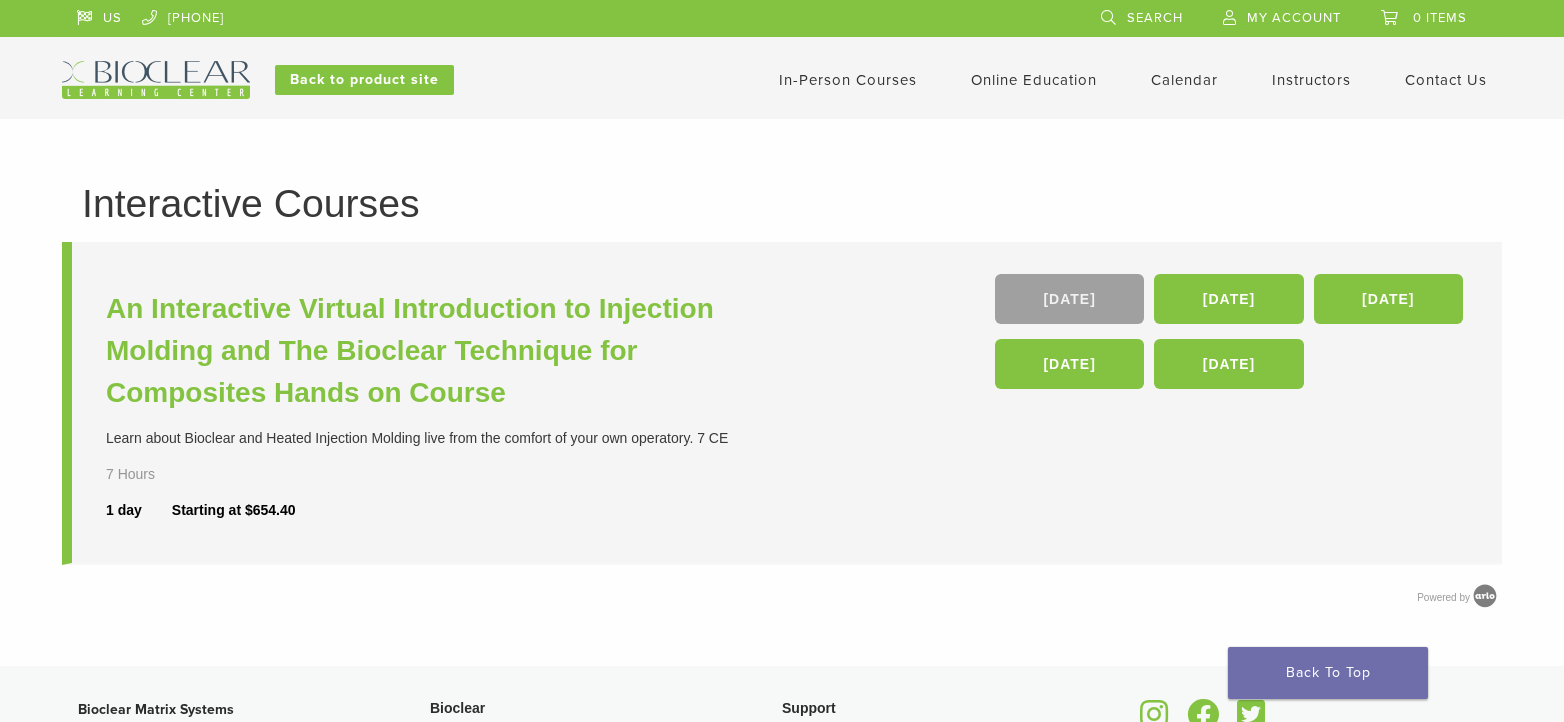 click on "19 Sep" at bounding box center (1069, 299) 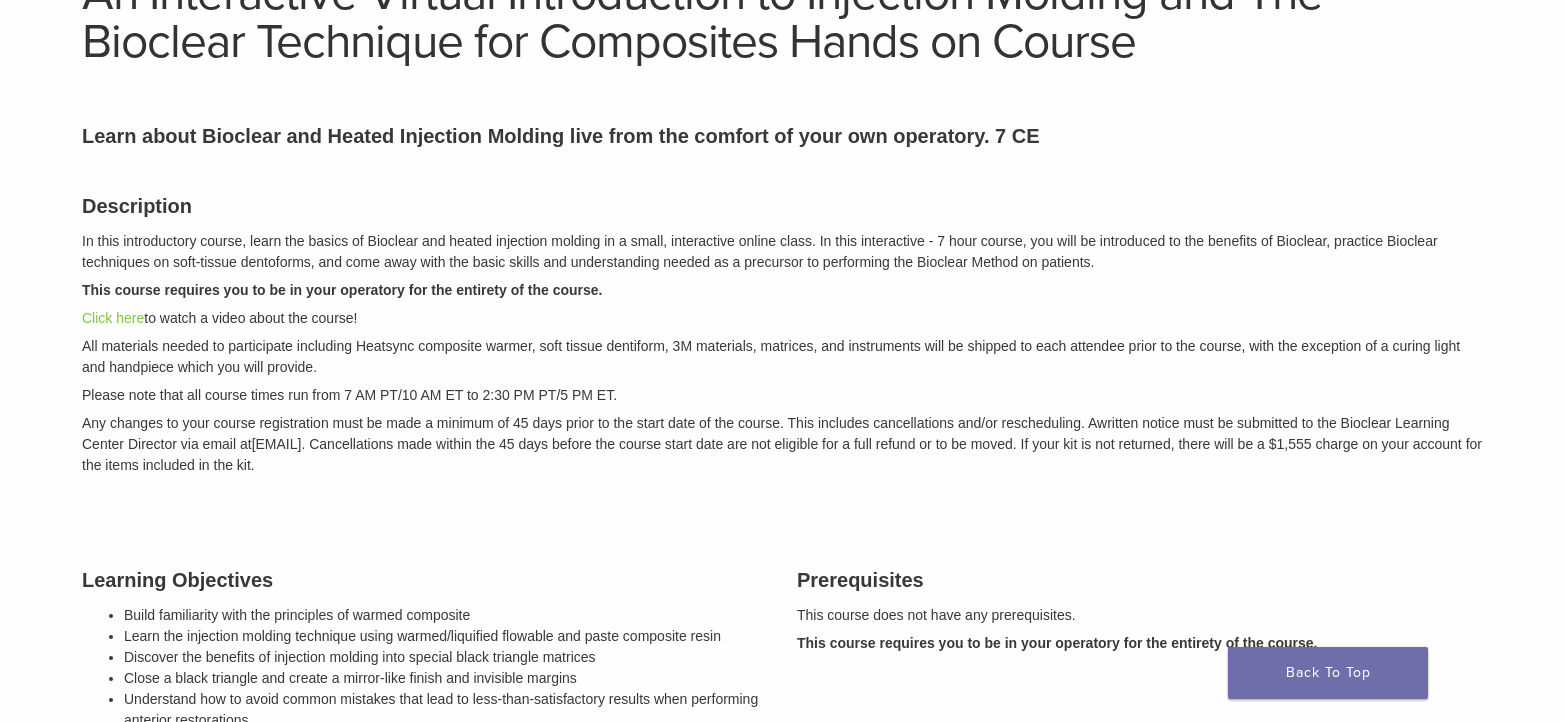 scroll, scrollTop: 400, scrollLeft: 0, axis: vertical 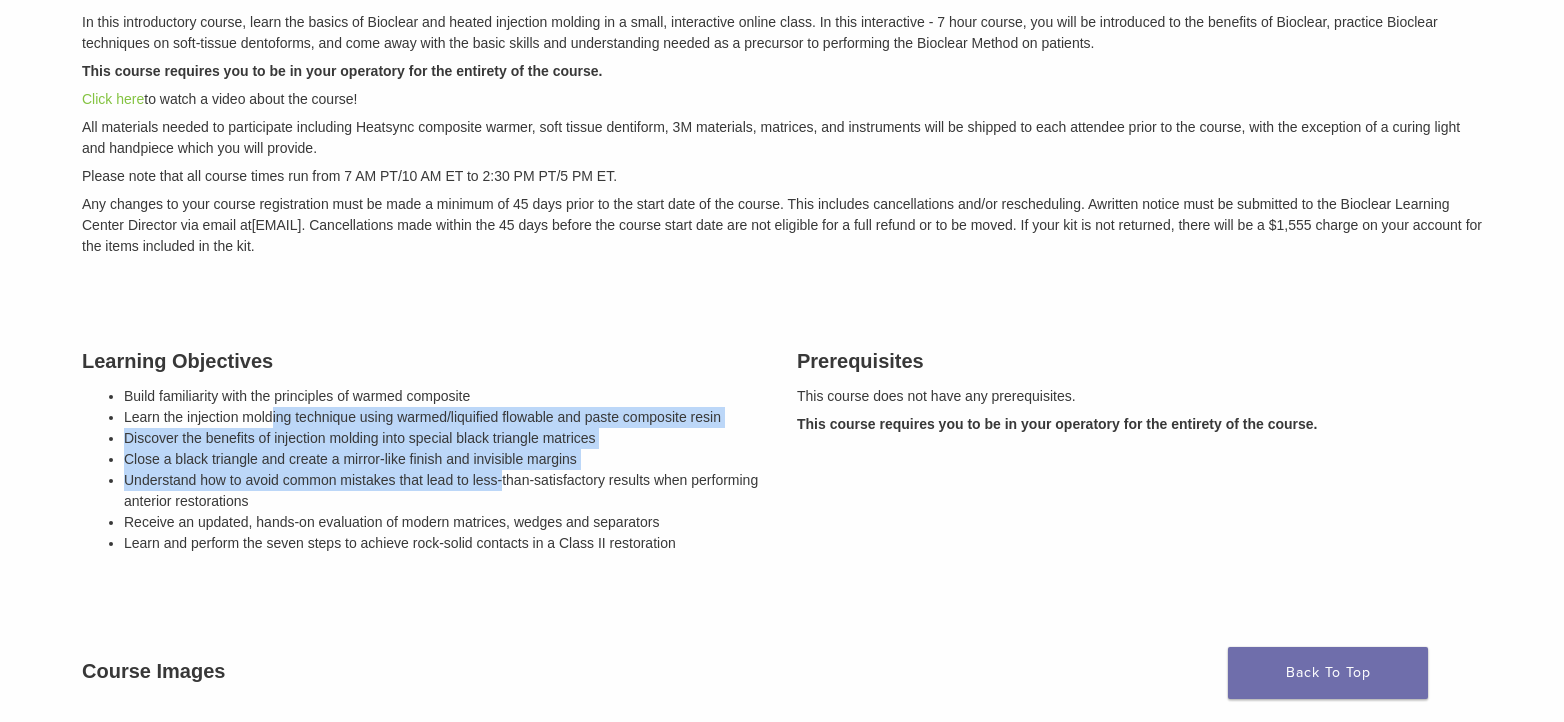 drag, startPoint x: 269, startPoint y: 415, endPoint x: 508, endPoint y: 483, distance: 248.48541 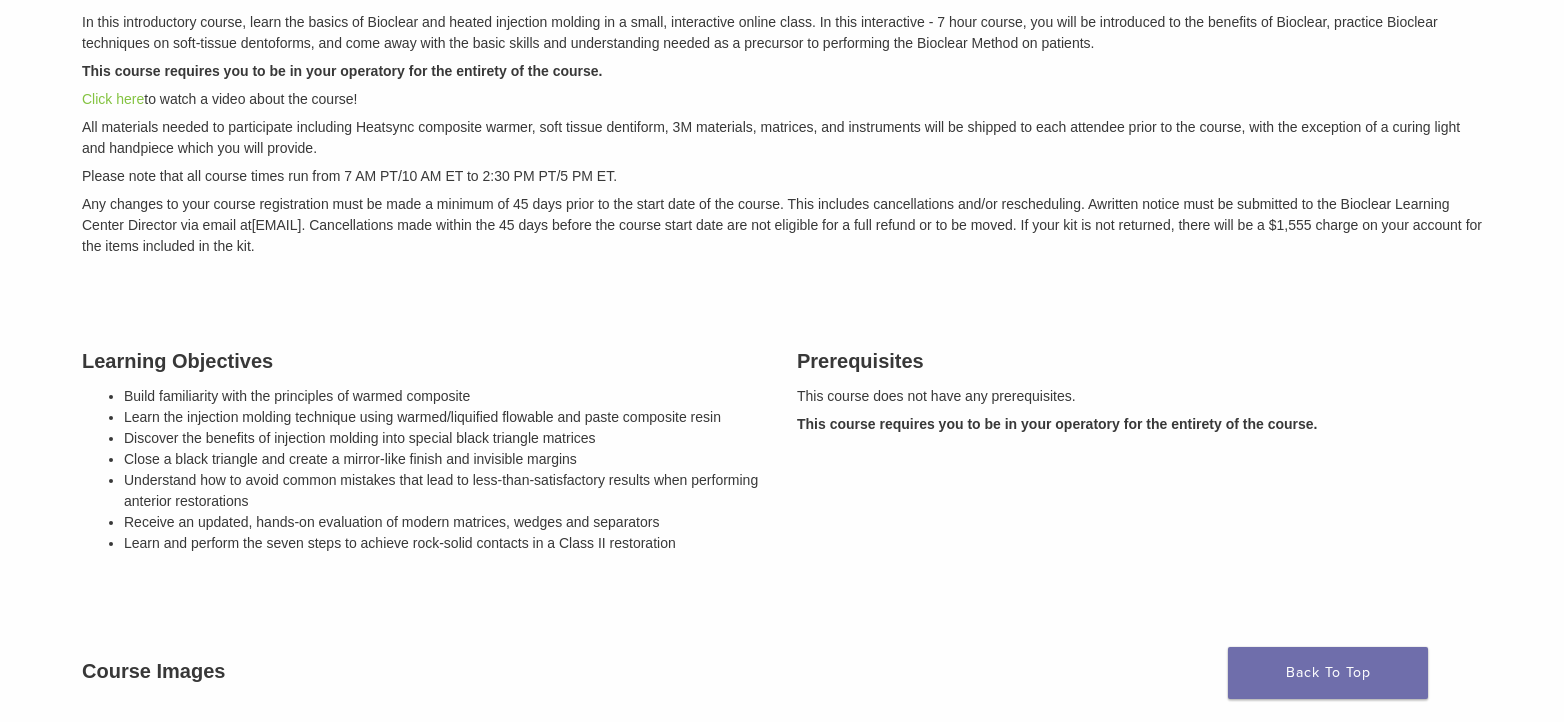 click on "Understand how to avoid common mistakes that lead to less-than-satisfactory results when performing anterior restorations" at bounding box center (445, 491) 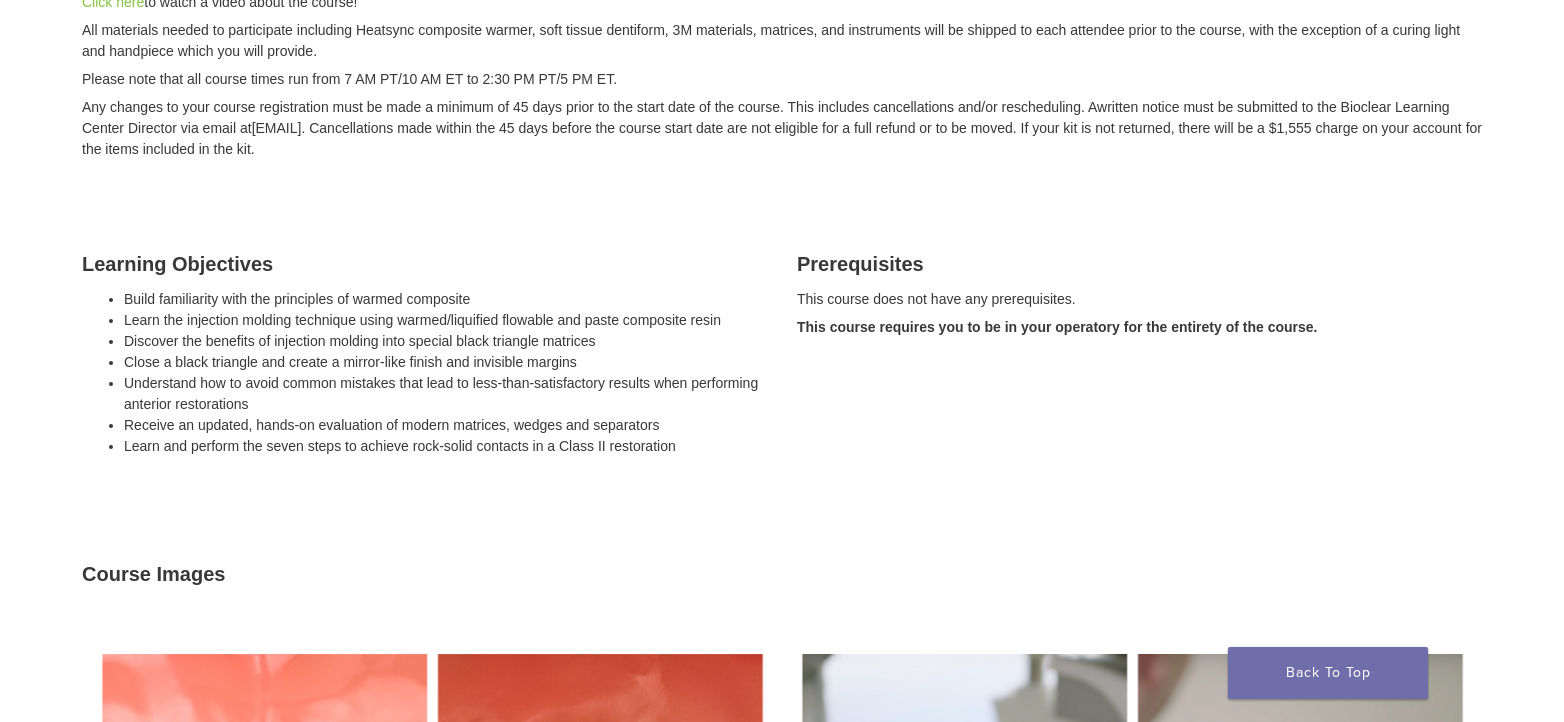 scroll, scrollTop: 100, scrollLeft: 0, axis: vertical 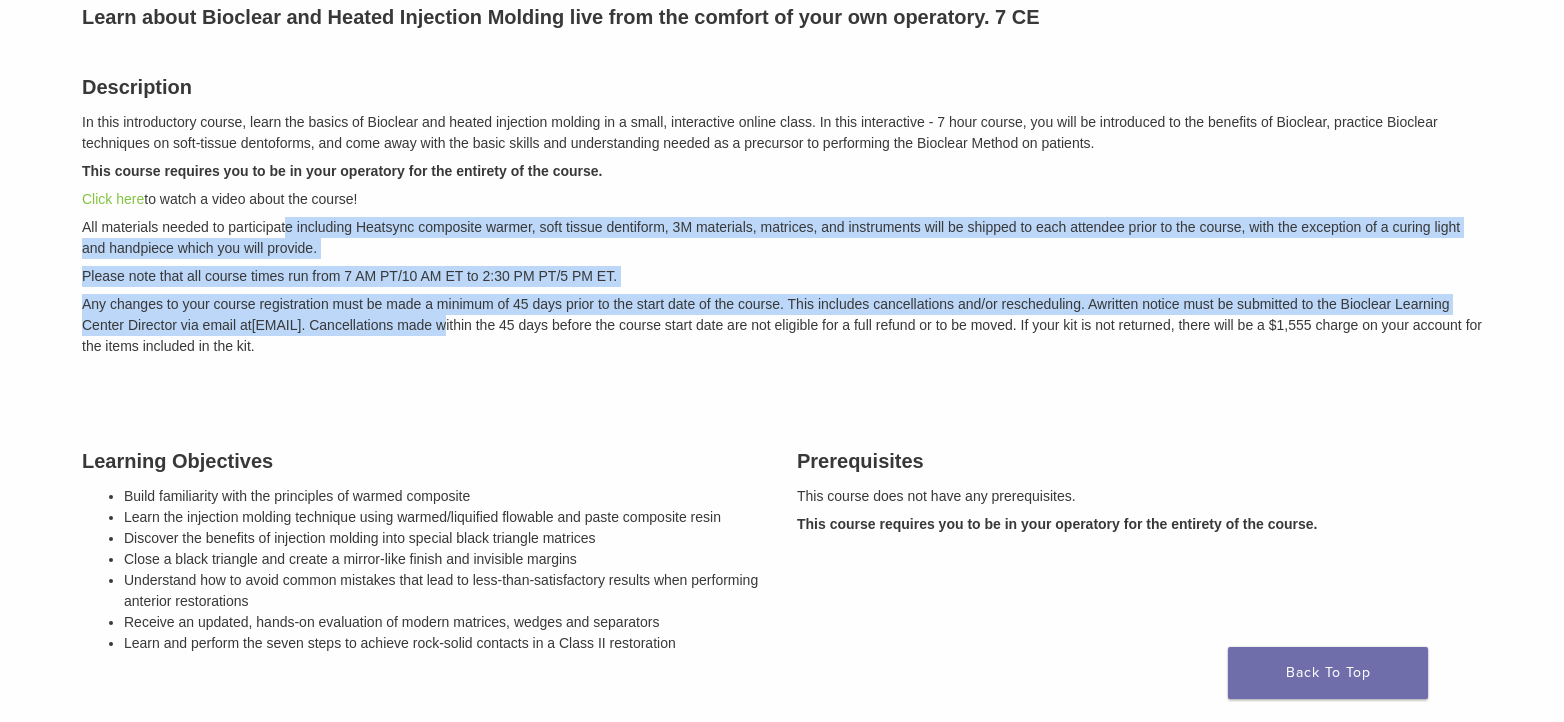 drag, startPoint x: 286, startPoint y: 225, endPoint x: 727, endPoint y: 330, distance: 453.3277 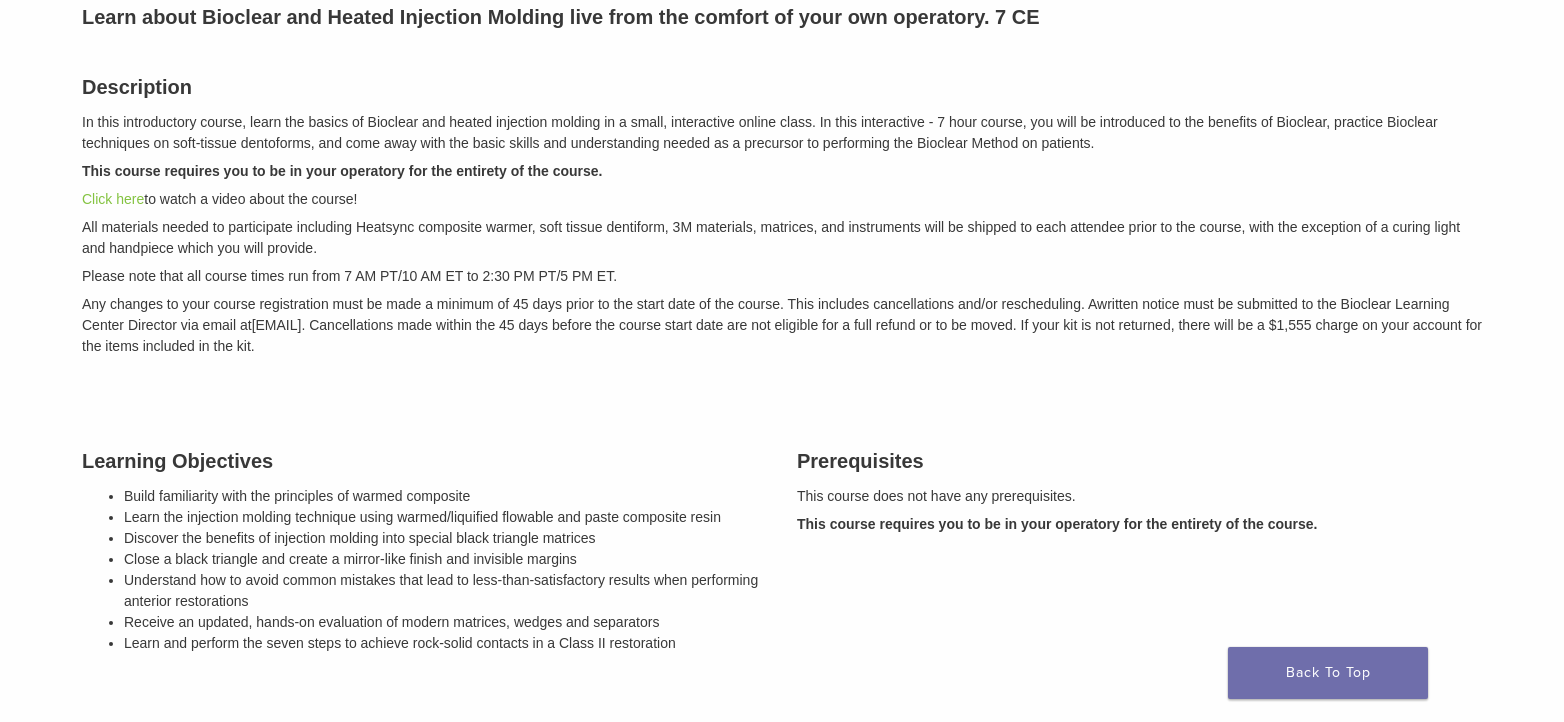 click on "Any changes to your course registration must be made a minimum of 45 days prior to the start date of the course. This includes cancellations and/or rescheduling. A  written notice must be submitted to the Bioclear Learning Center Director via email at [EMAIL] . Cancellations made within the 45 days before the course start date are not eligible for a full refund or to be moved. If your kit is not returned, there will be a $[PRICE] charge on your account for the items included in the kit." at bounding box center (782, 325) 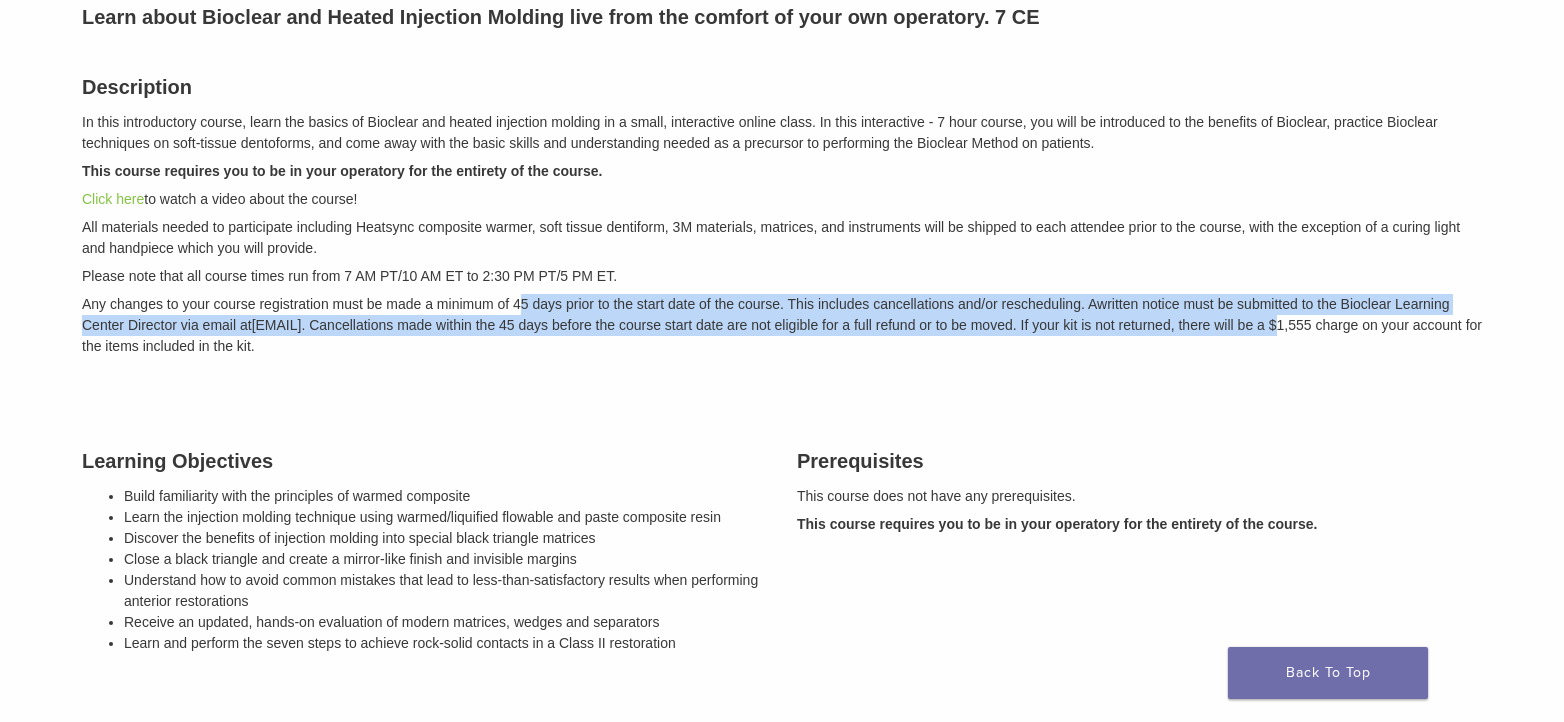 drag, startPoint x: 517, startPoint y: 303, endPoint x: 1424, endPoint y: 322, distance: 907.199 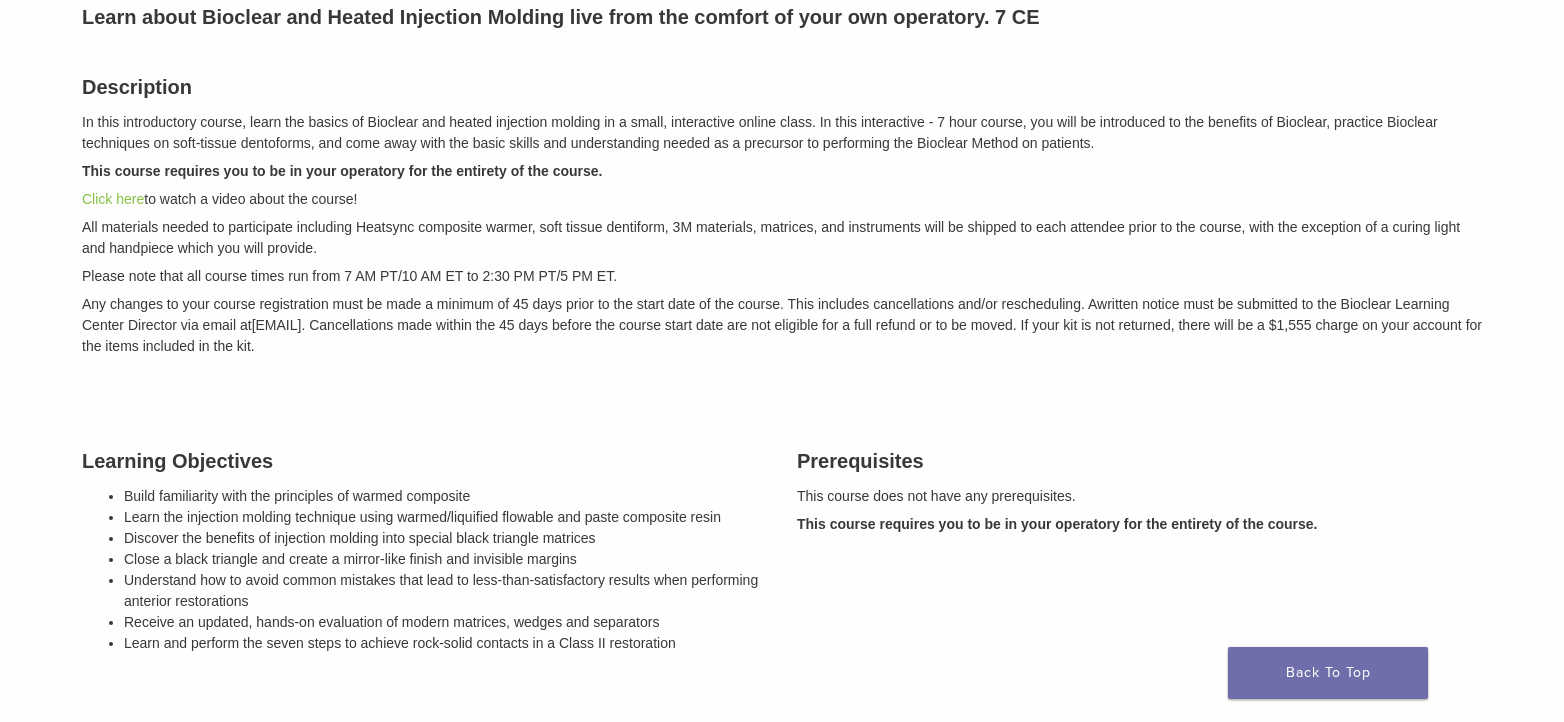 click on "Any changes to your course registration must be made a minimum of 45 days prior to the start date of the course. This includes cancellations and/or rescheduling. A  written notice must be submitted to the Bioclear Learning Center Director via email at [EMAIL] . Cancellations made within the 45 days before the course start date are not eligible for a full refund or to be moved. If your kit is not returned, there will be a $[PRICE] charge on your account for the items included in the kit." at bounding box center [782, 325] 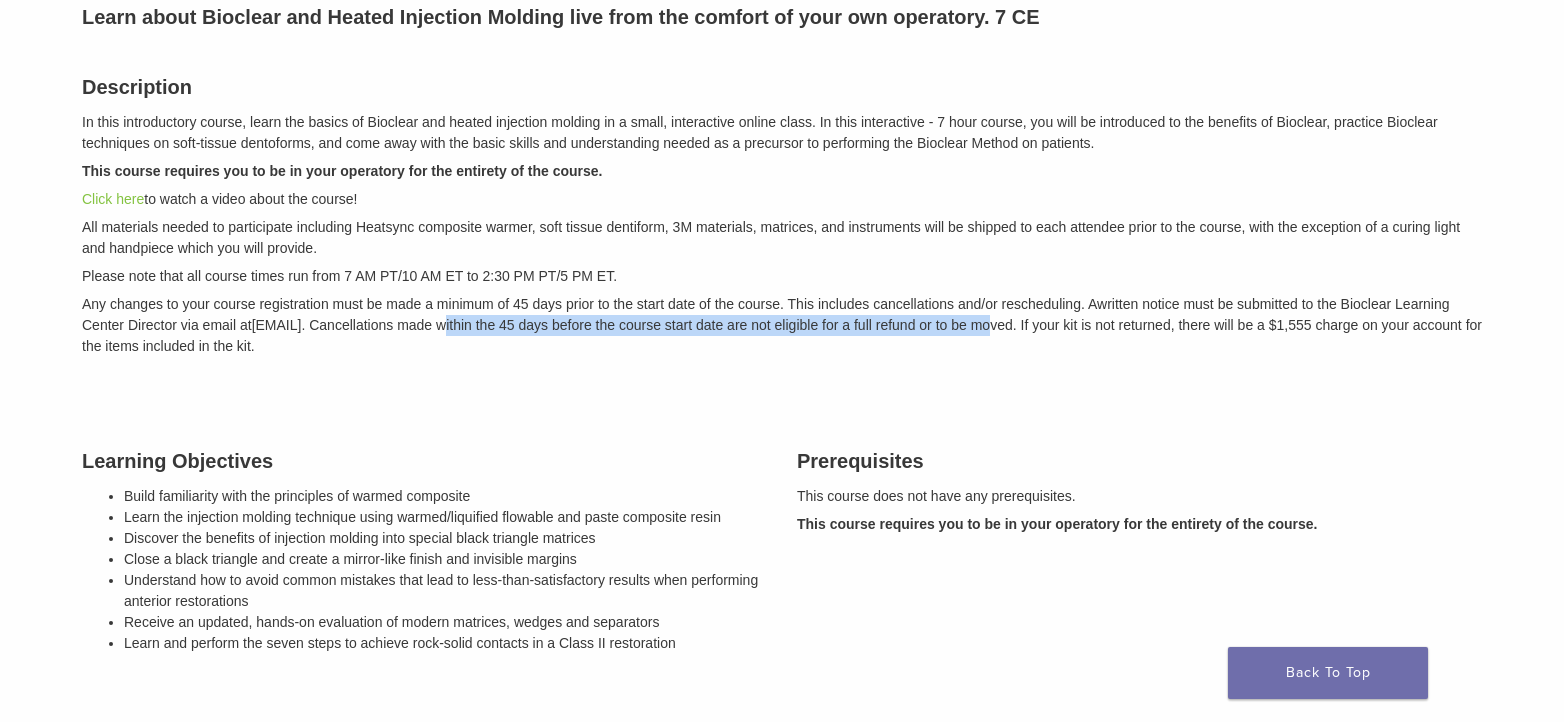 drag, startPoint x: 652, startPoint y: 324, endPoint x: 1135, endPoint y: 320, distance: 483.01657 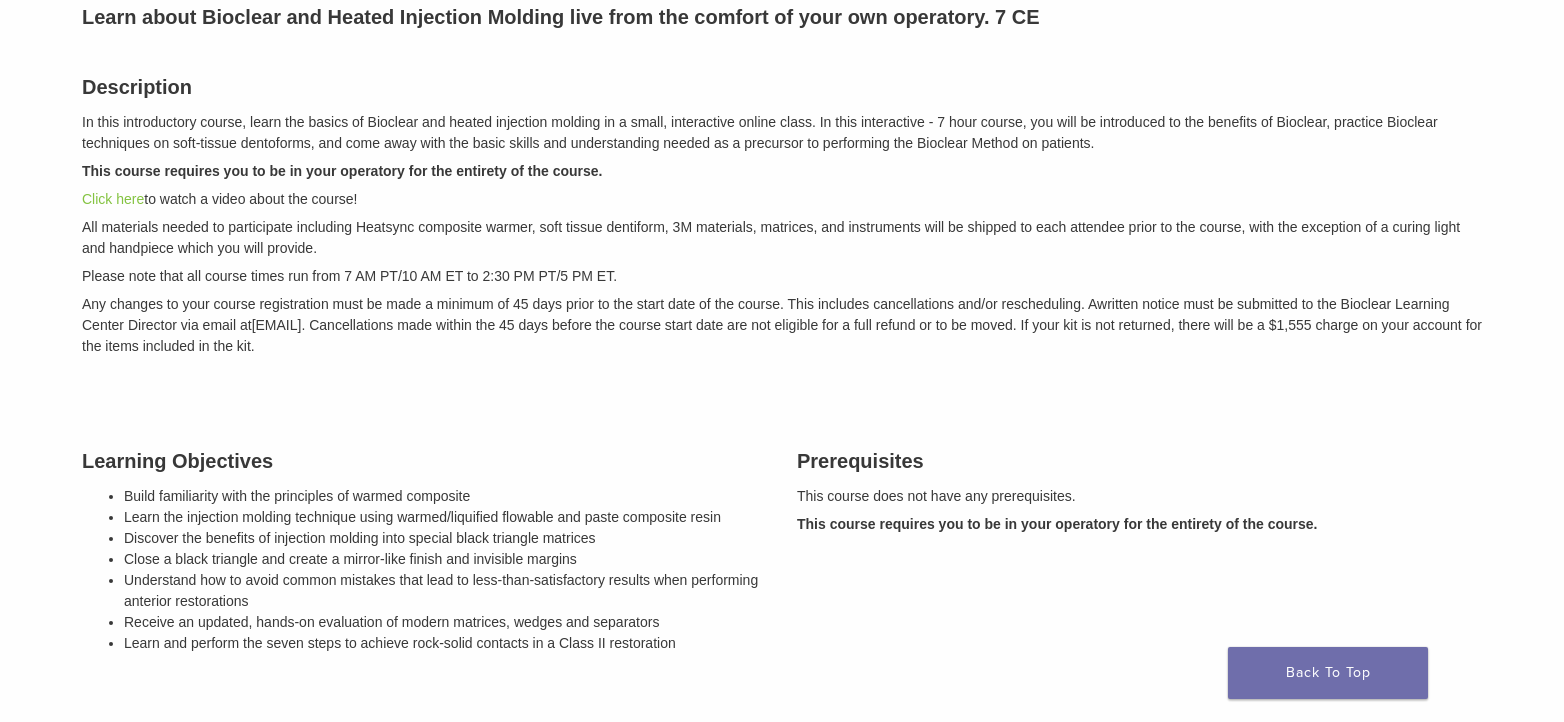 click on "Any changes to your course registration must be made a minimum of 45 days prior to the start date of the course. This includes cancellations and/or rescheduling. A  written notice must be submitted to the Bioclear Learning Center Director via email at [EMAIL] . Cancellations made within the 45 days before the course start date are not eligible for a full refund or to be moved. If your kit is not returned, there will be a $[PRICE] charge on your account for the items included in the kit." at bounding box center (782, 325) 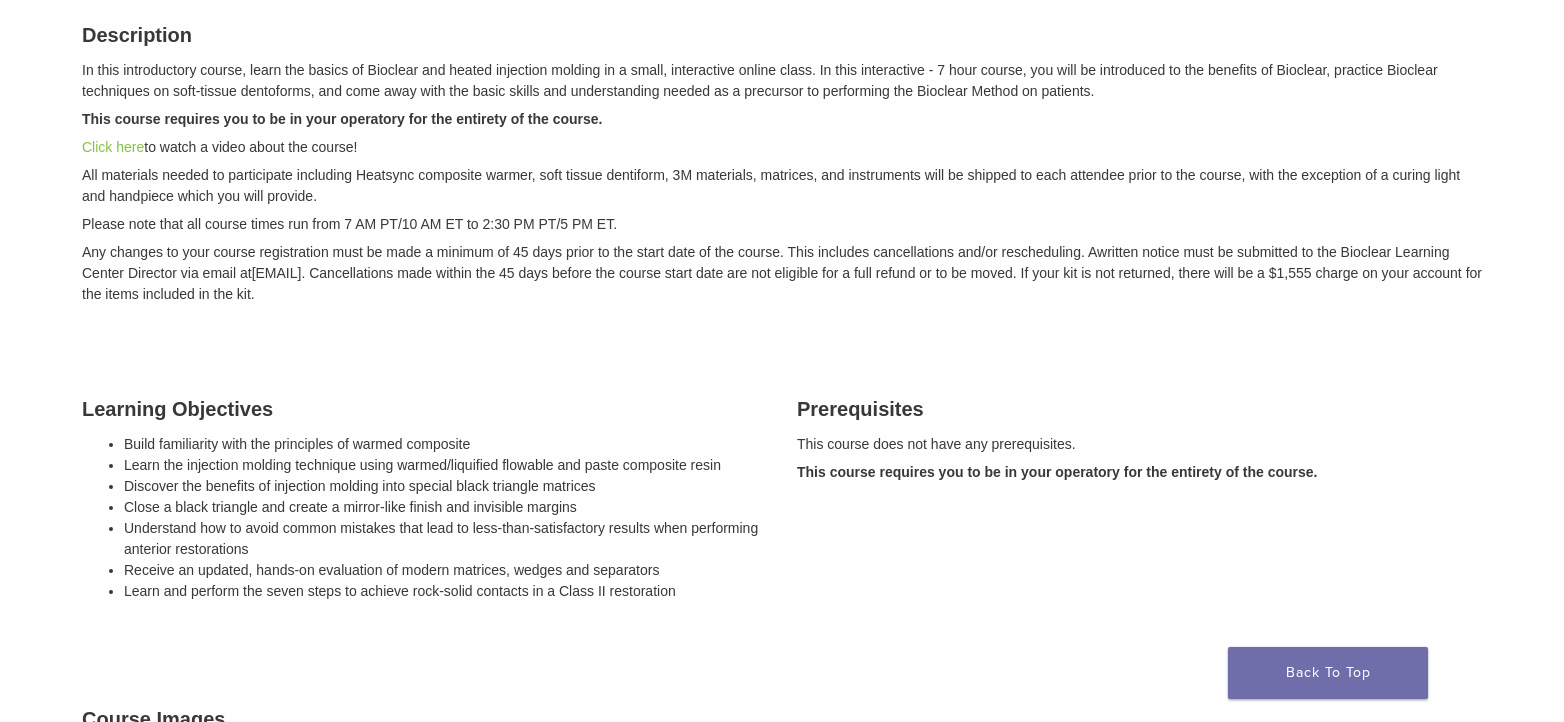 scroll, scrollTop: 700, scrollLeft: 0, axis: vertical 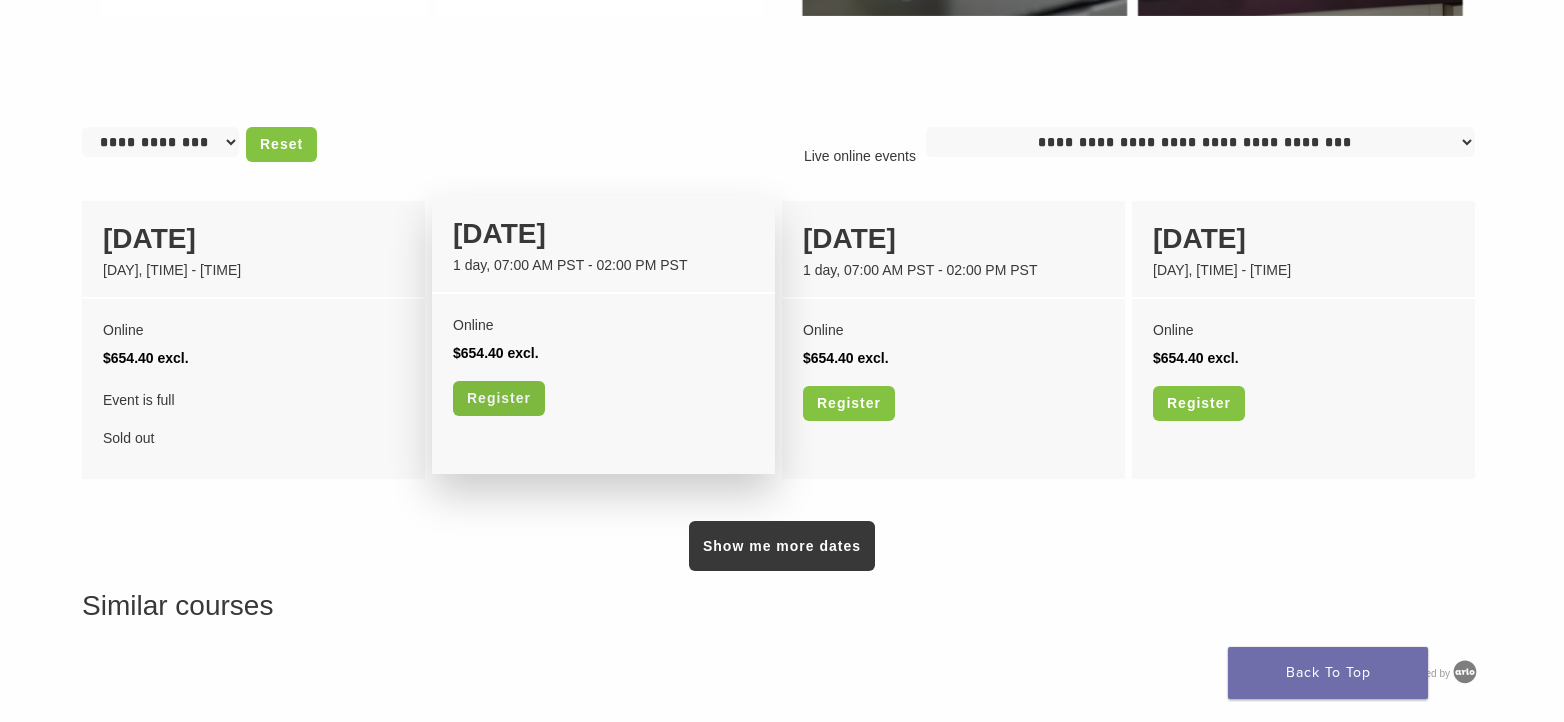 click on "Register" at bounding box center [499, 398] 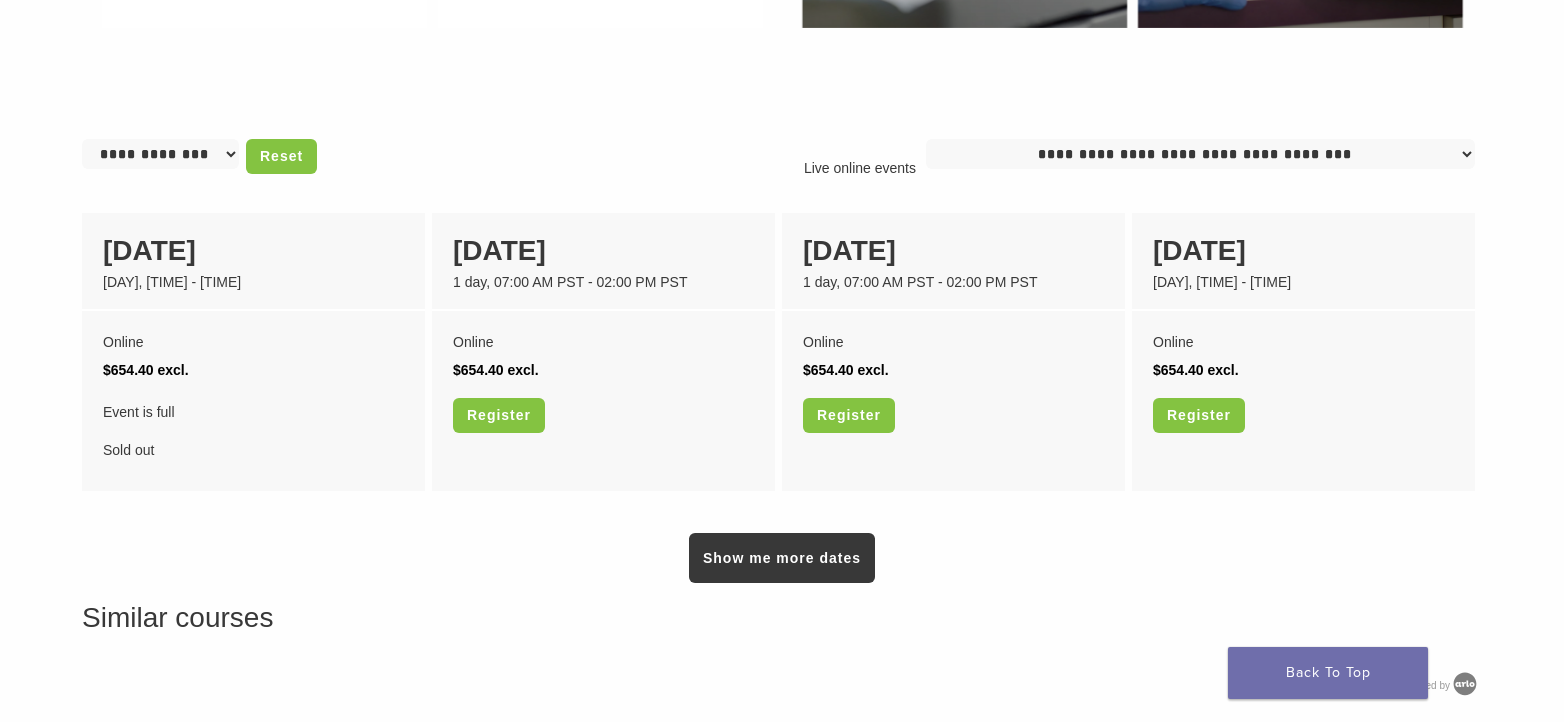 scroll, scrollTop: 1507, scrollLeft: 0, axis: vertical 